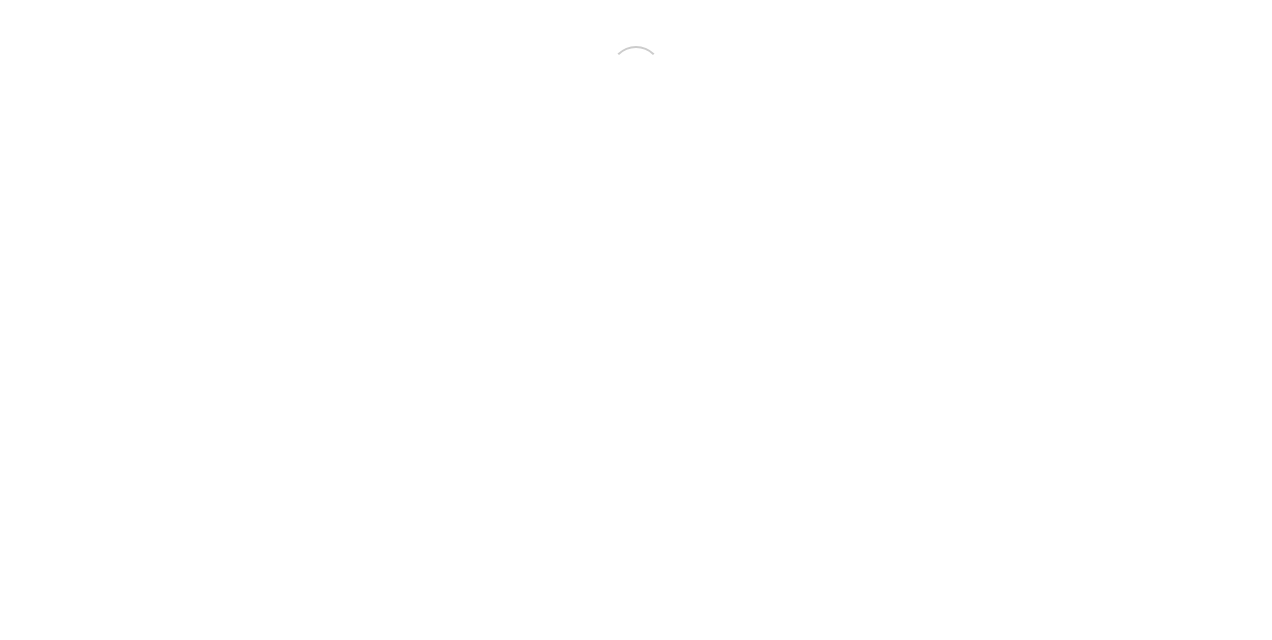 scroll, scrollTop: 0, scrollLeft: 0, axis: both 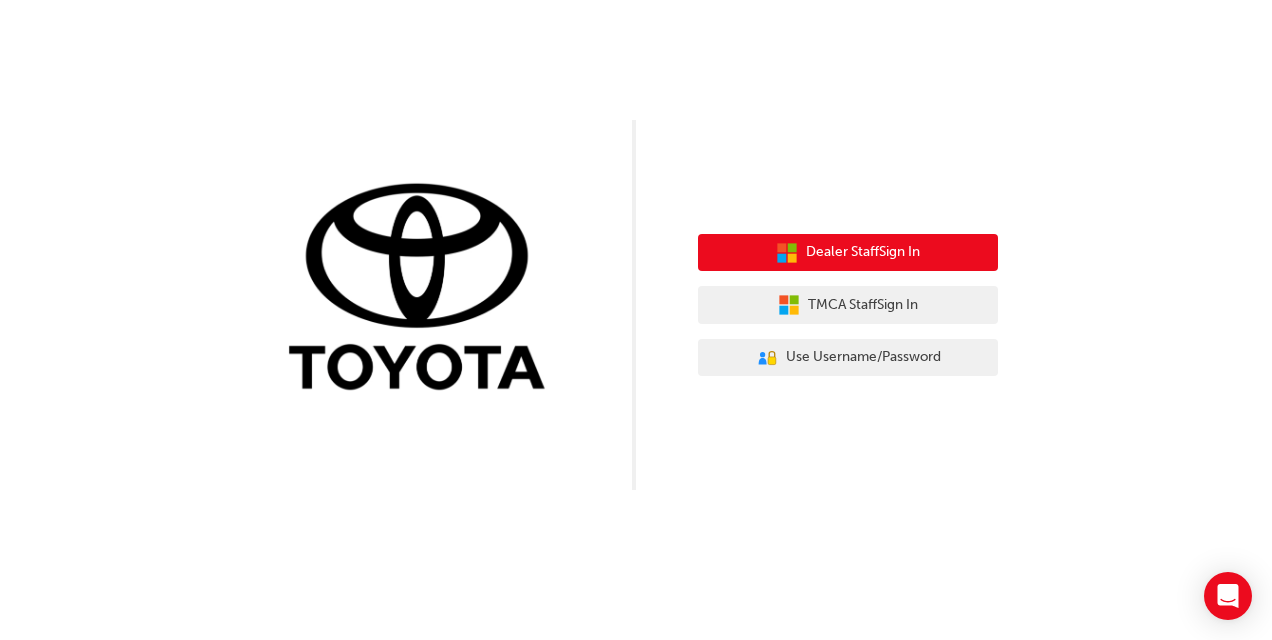 click on "Dealer Staff  Sign In" at bounding box center (848, 253) 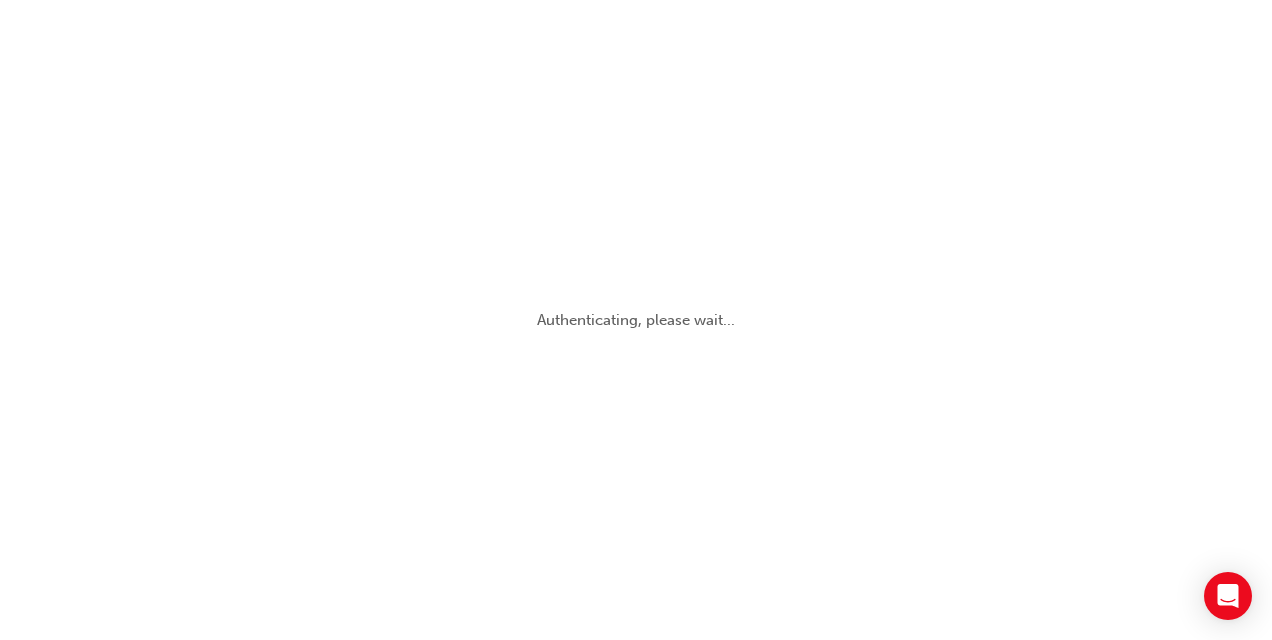 scroll, scrollTop: 0, scrollLeft: 0, axis: both 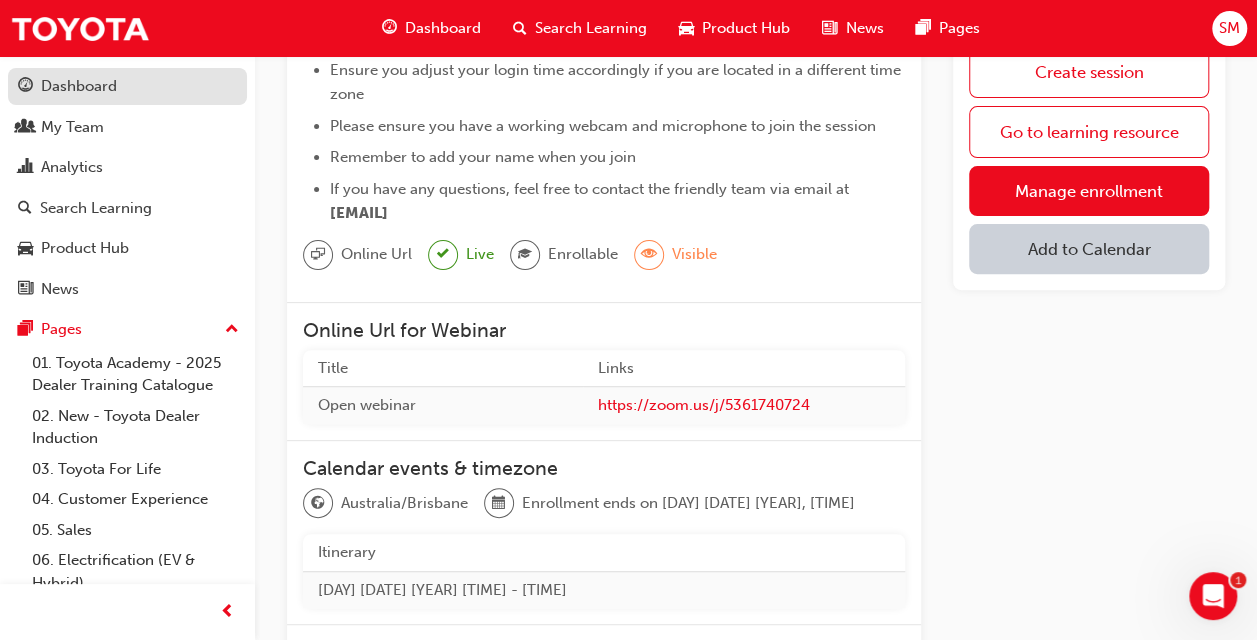 click on "Dashboard" at bounding box center (79, 86) 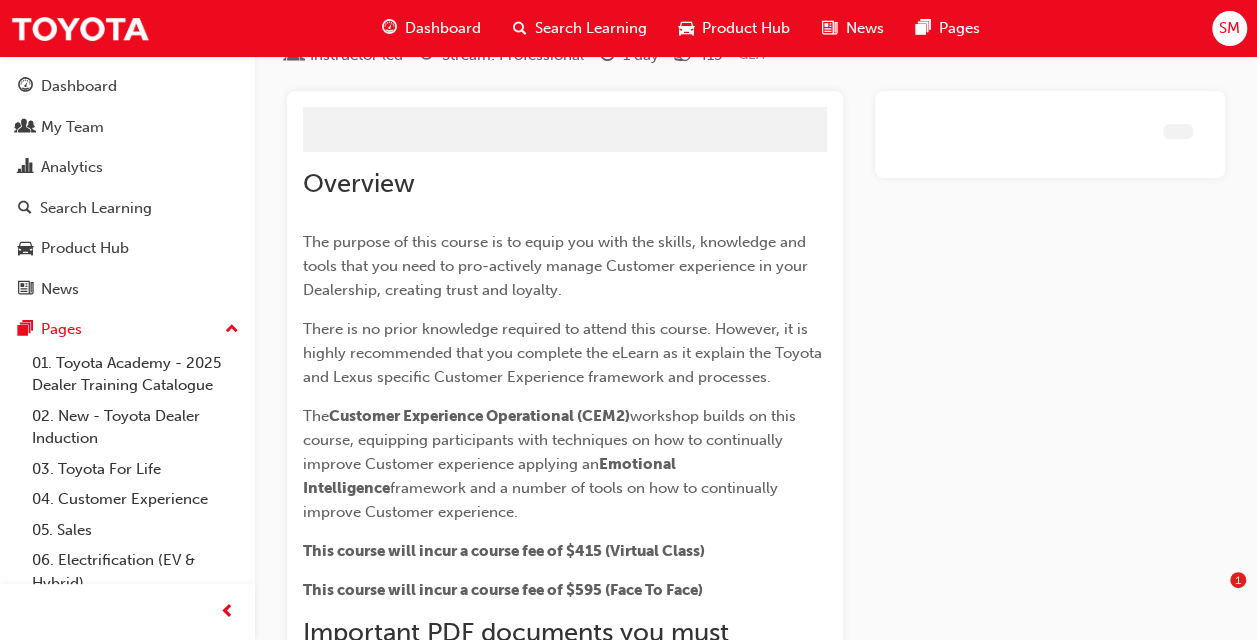scroll, scrollTop: 802, scrollLeft: 0, axis: vertical 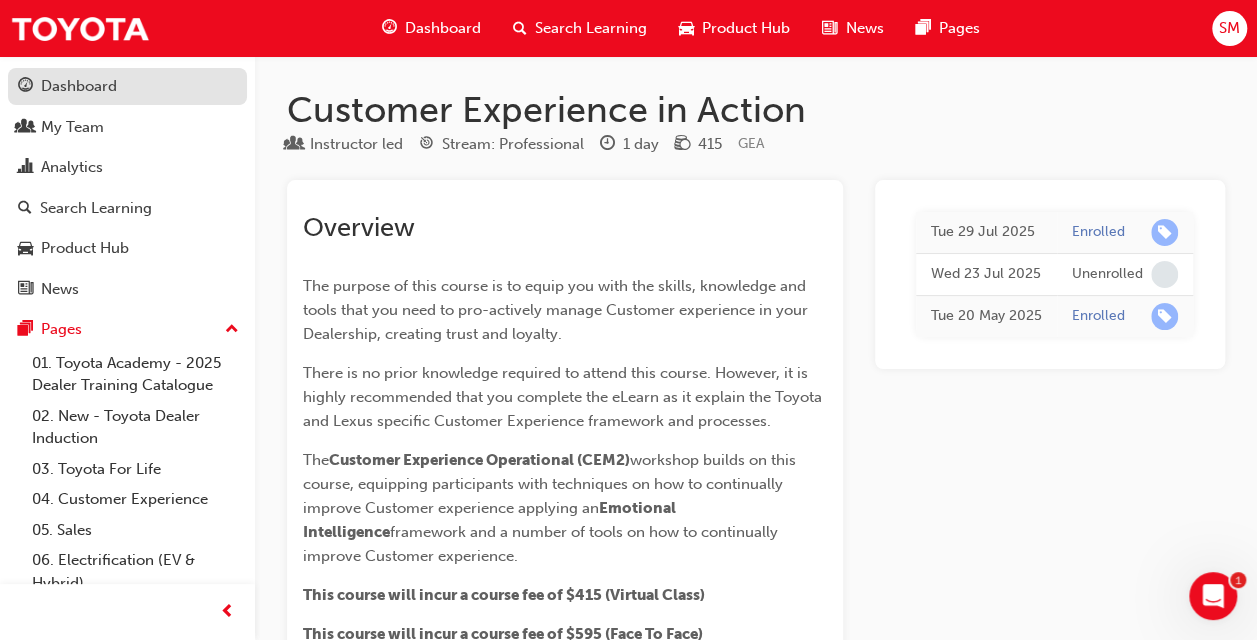 click on "Dashboard" at bounding box center [79, 86] 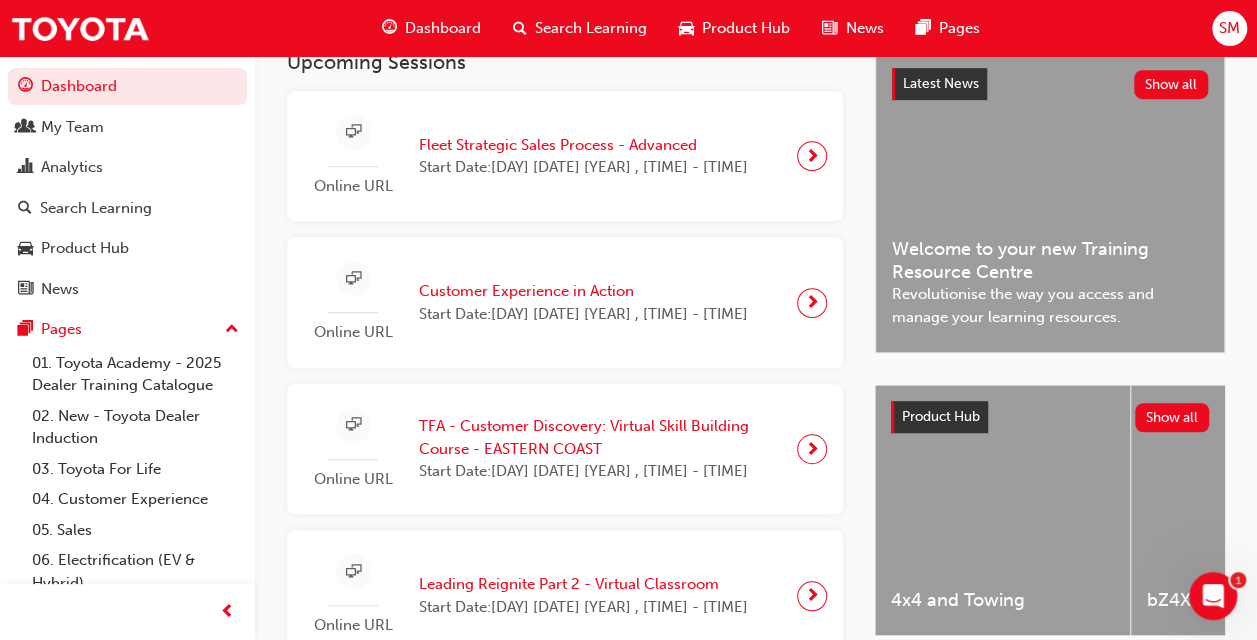 scroll, scrollTop: 500, scrollLeft: 0, axis: vertical 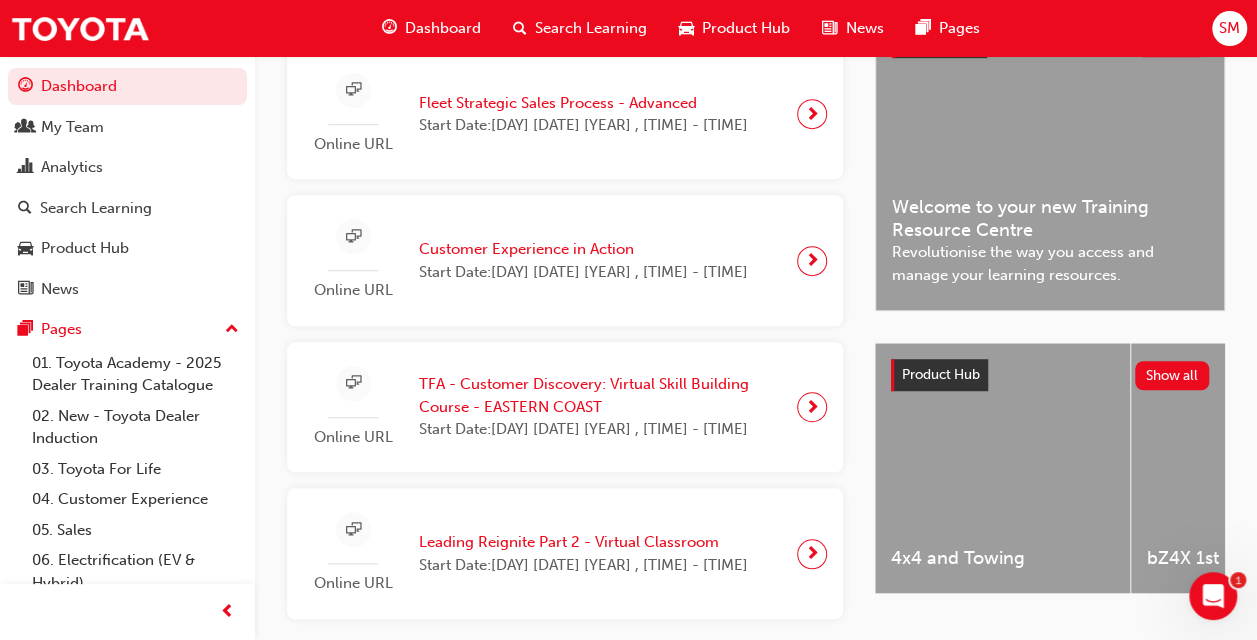 click at bounding box center (812, 407) 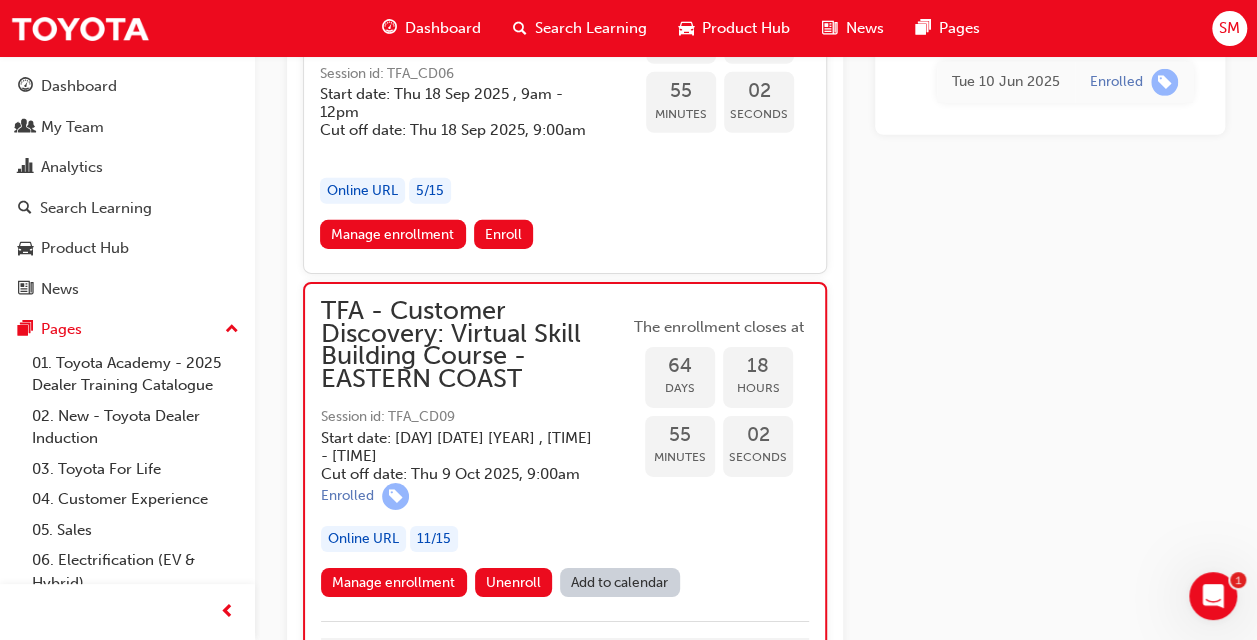 scroll, scrollTop: 3073, scrollLeft: 0, axis: vertical 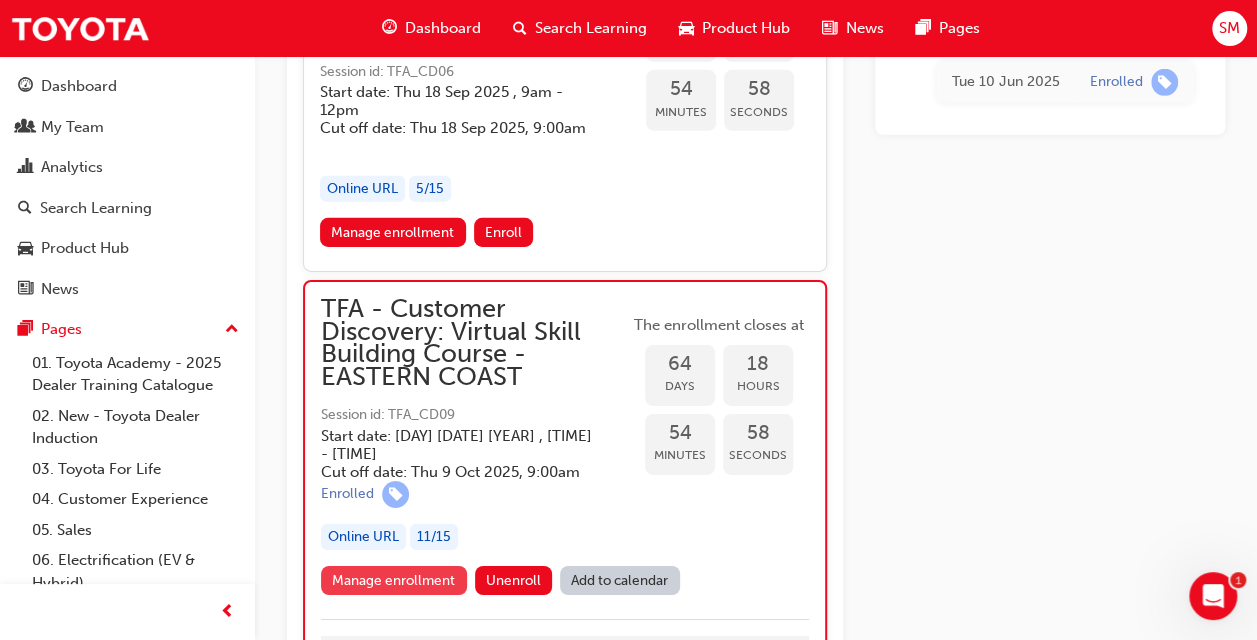 click on "Manage enrollment" at bounding box center [394, 580] 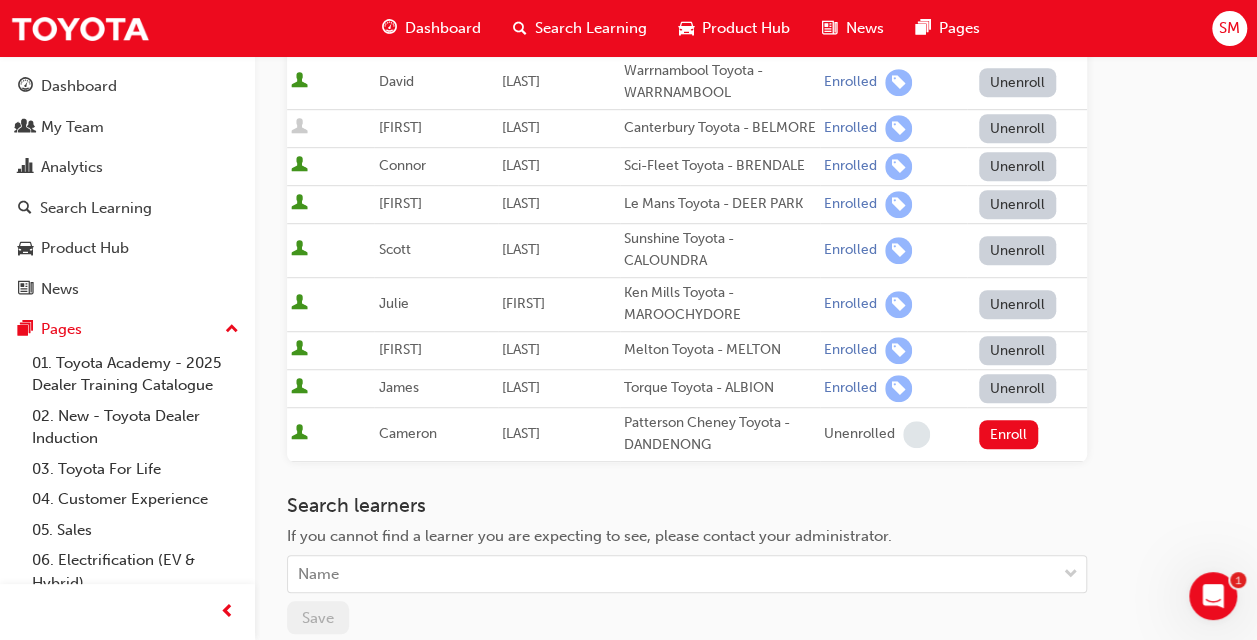 scroll, scrollTop: 500, scrollLeft: 0, axis: vertical 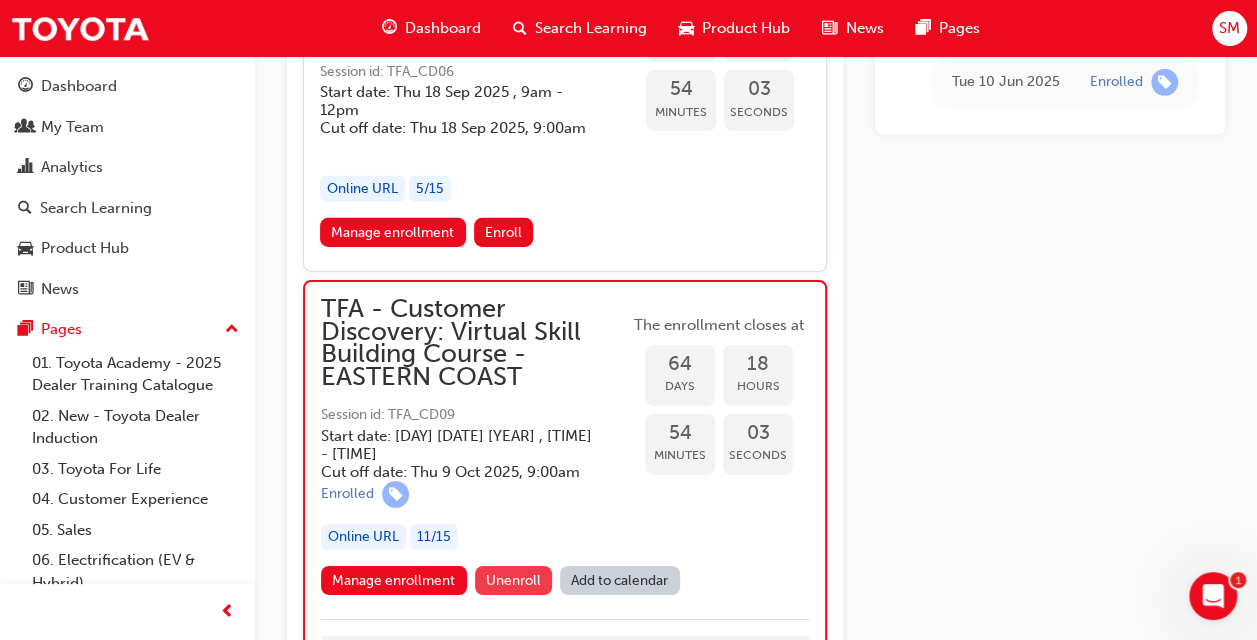 click on "Unenroll" at bounding box center [513, 580] 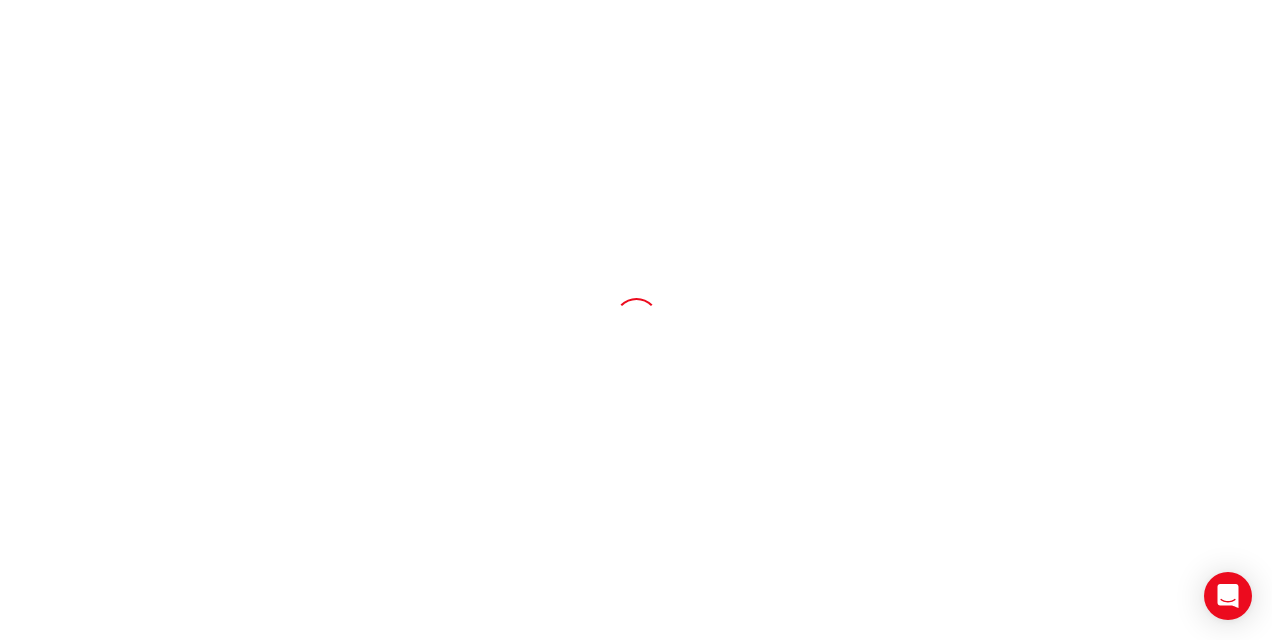 scroll, scrollTop: 0, scrollLeft: 0, axis: both 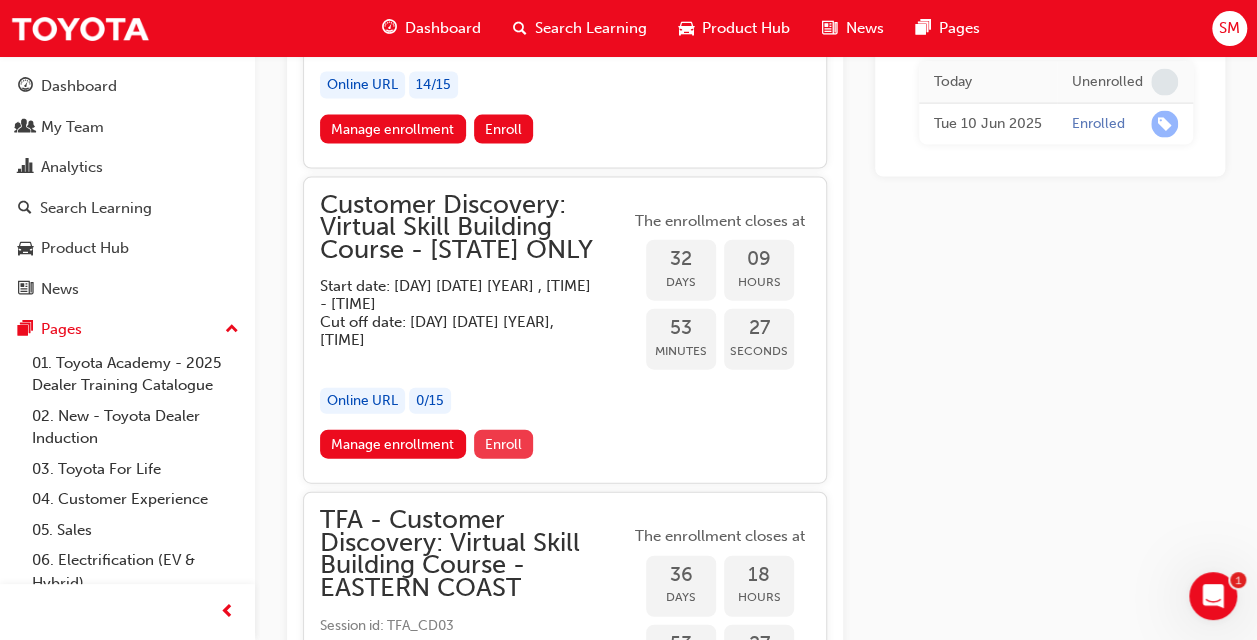 click on "Enroll" at bounding box center [503, 444] 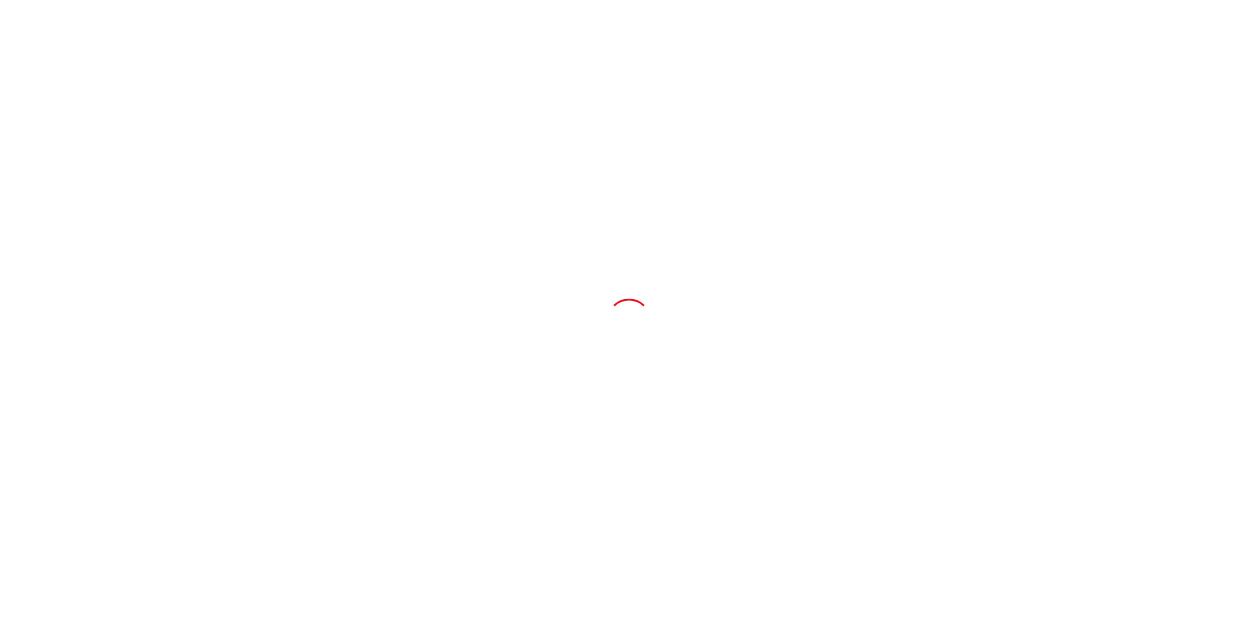 scroll, scrollTop: 0, scrollLeft: 0, axis: both 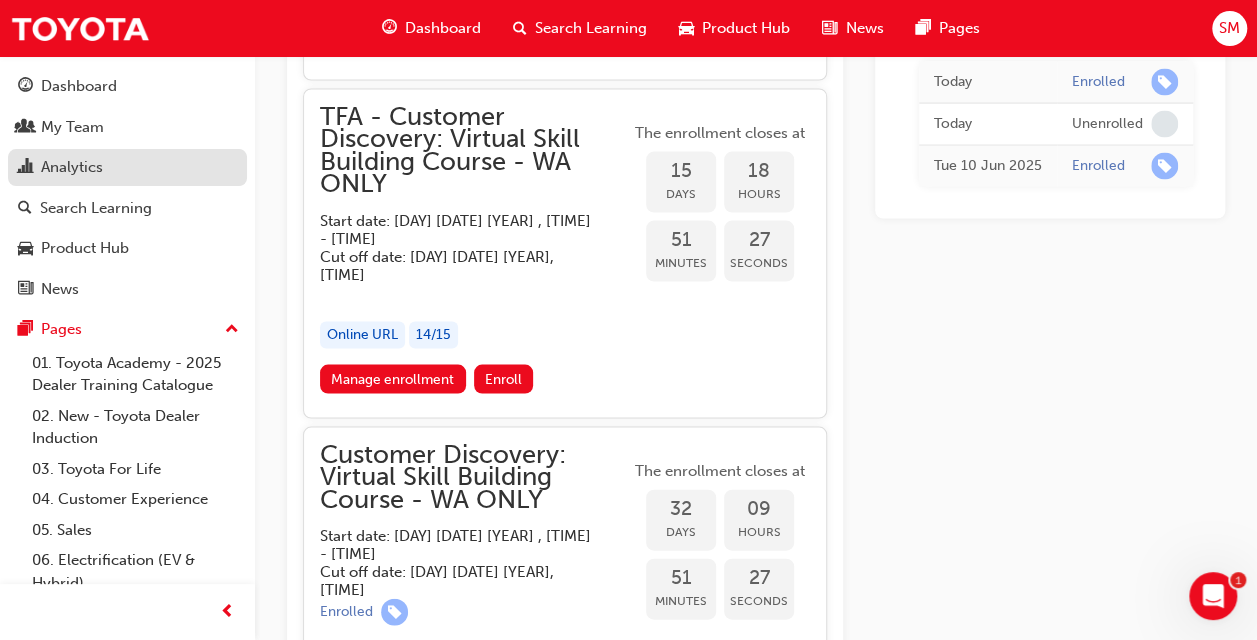 click on "Analytics" at bounding box center (72, 167) 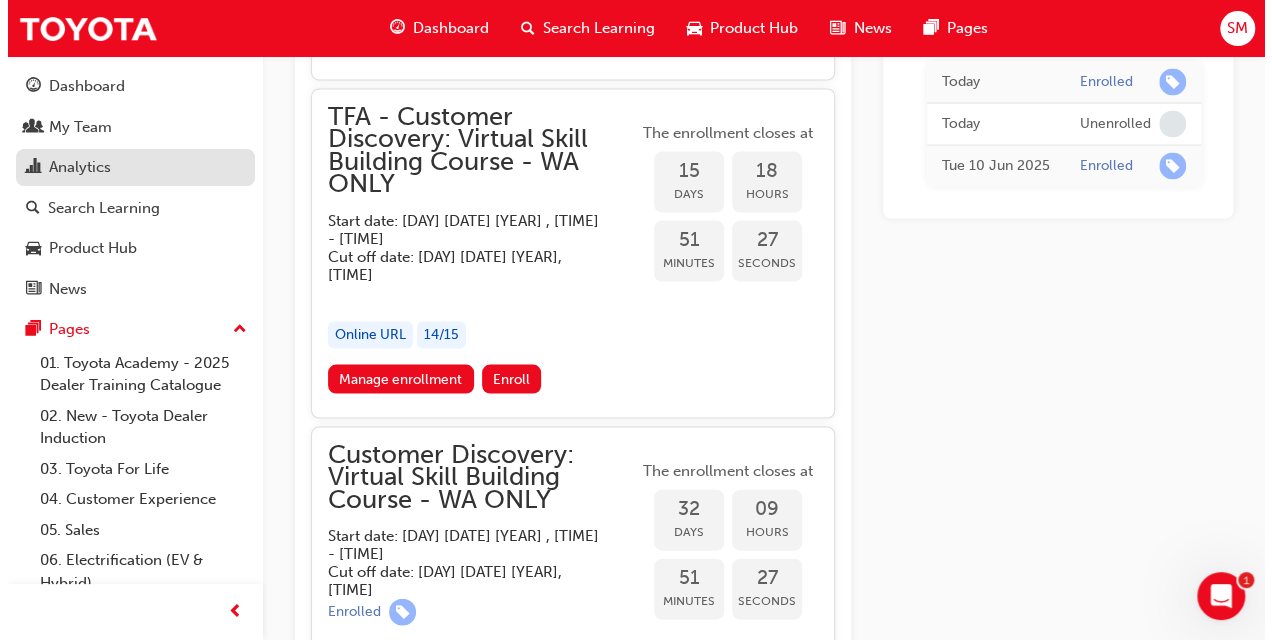 scroll, scrollTop: 0, scrollLeft: 0, axis: both 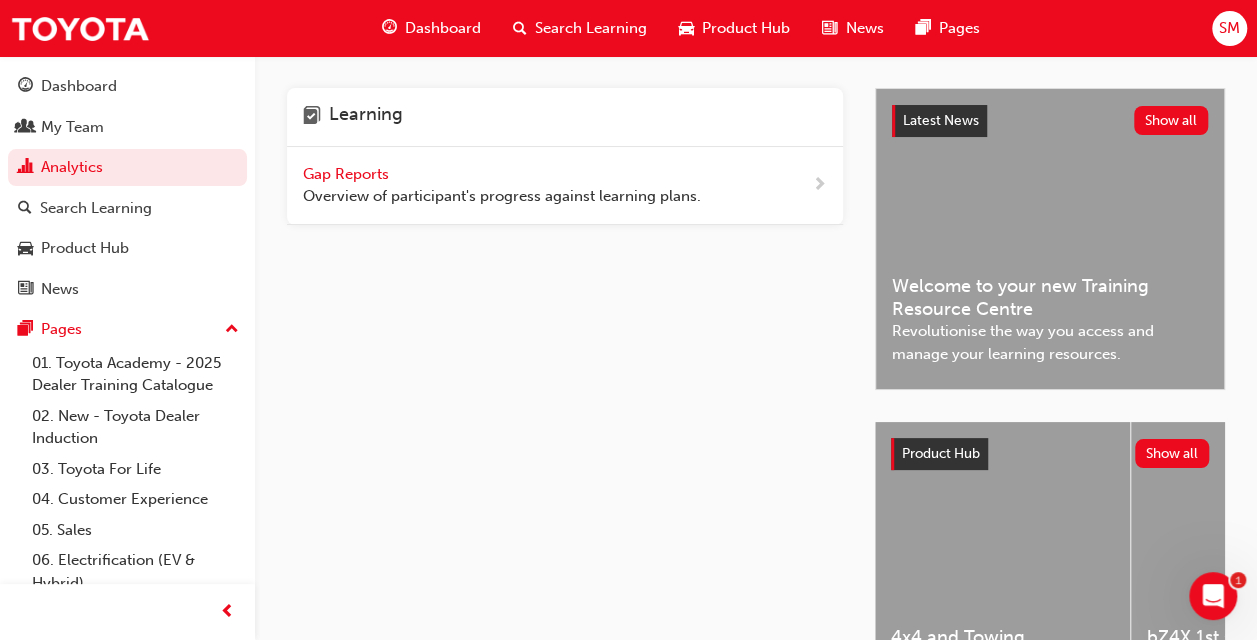 click on "Gap Reports" at bounding box center (348, 174) 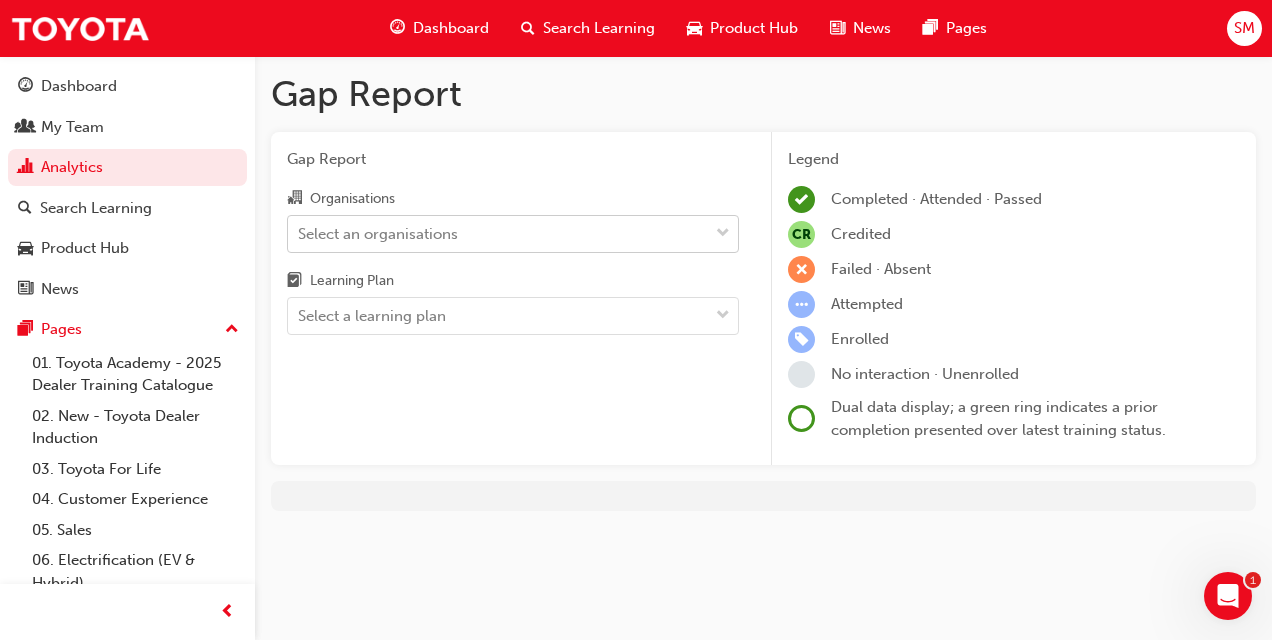 click on "Select an organisations" at bounding box center [498, 233] 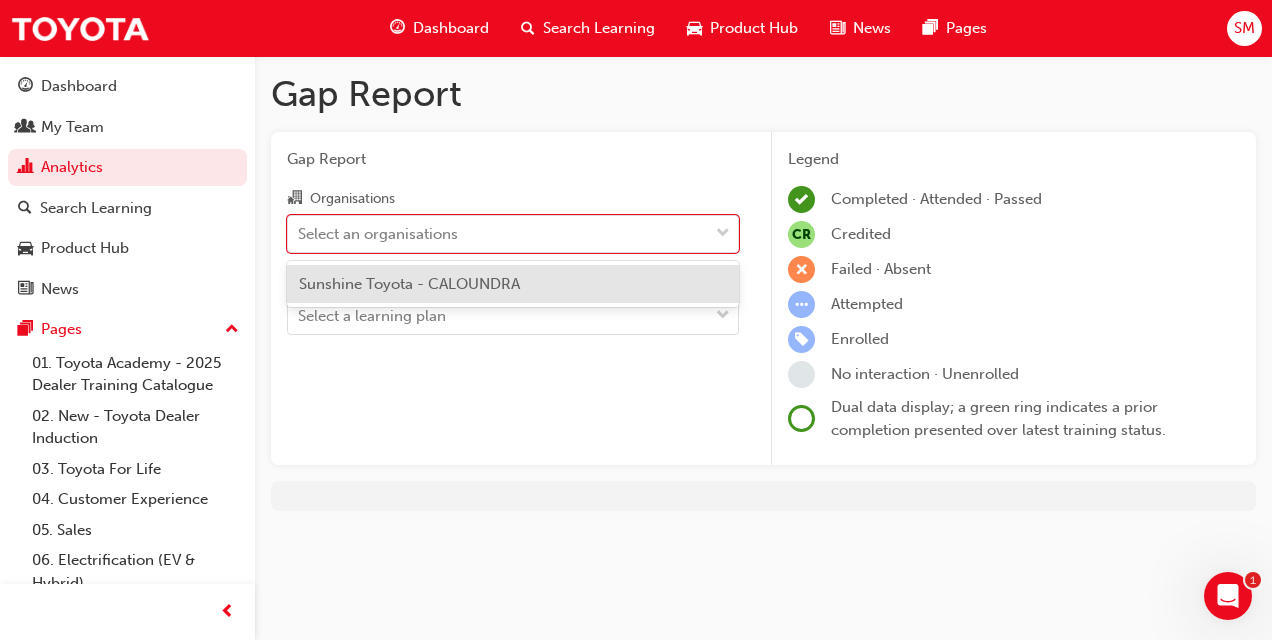 click on "Sunshine Toyota - CALOUNDRA" at bounding box center (513, 284) 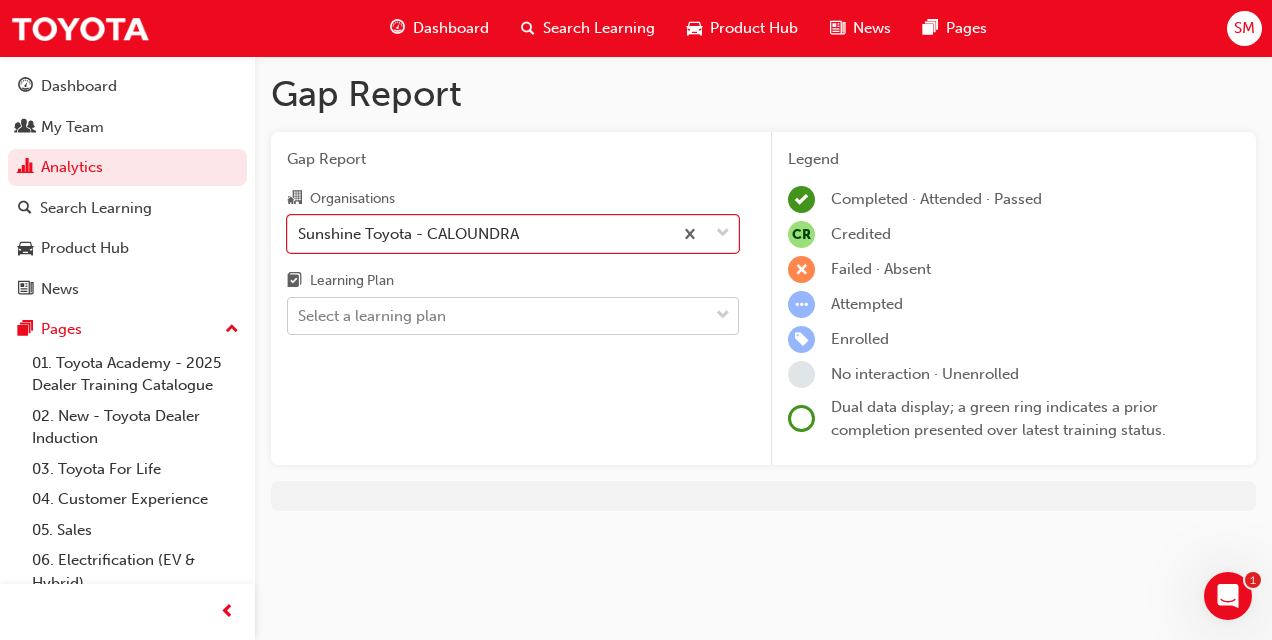 click on "Select a learning plan" at bounding box center [498, 316] 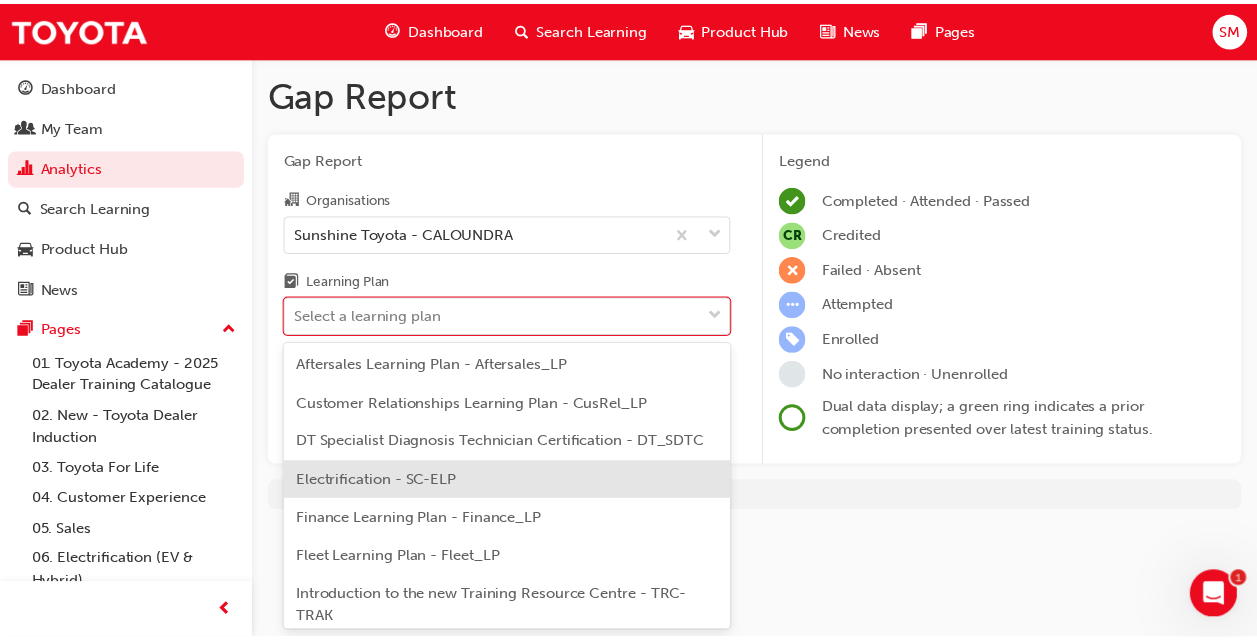 scroll, scrollTop: 300, scrollLeft: 0, axis: vertical 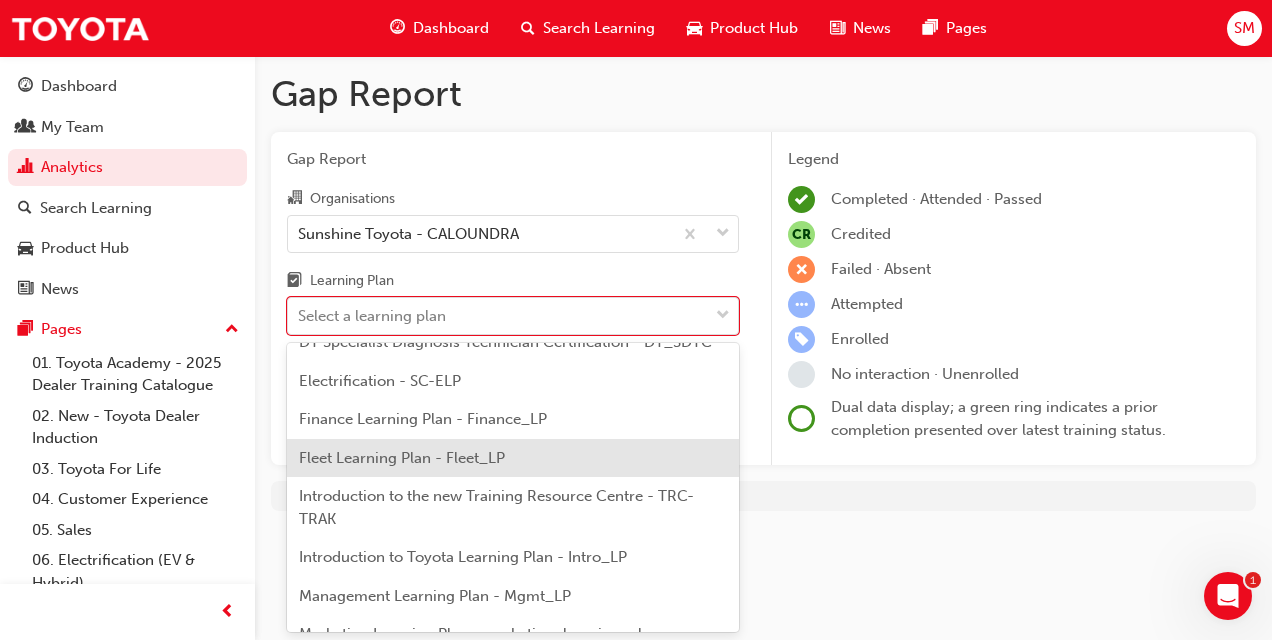 click on "Fleet Learning Plan - Fleet_LP" at bounding box center (513, 458) 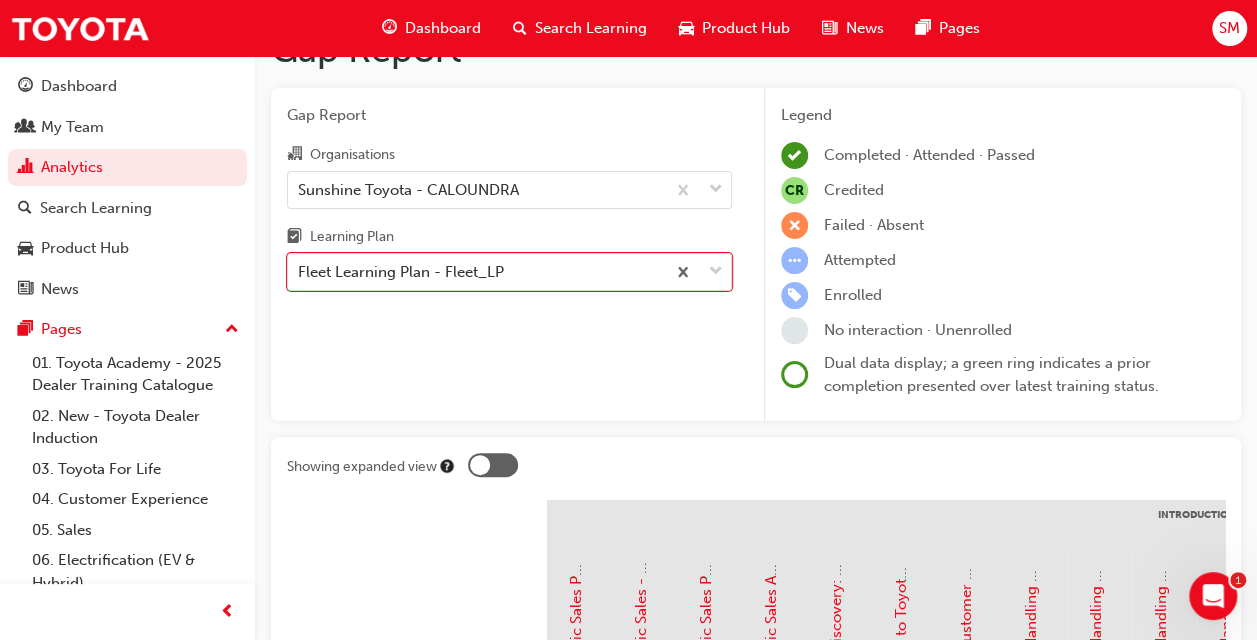 scroll, scrollTop: 0, scrollLeft: 0, axis: both 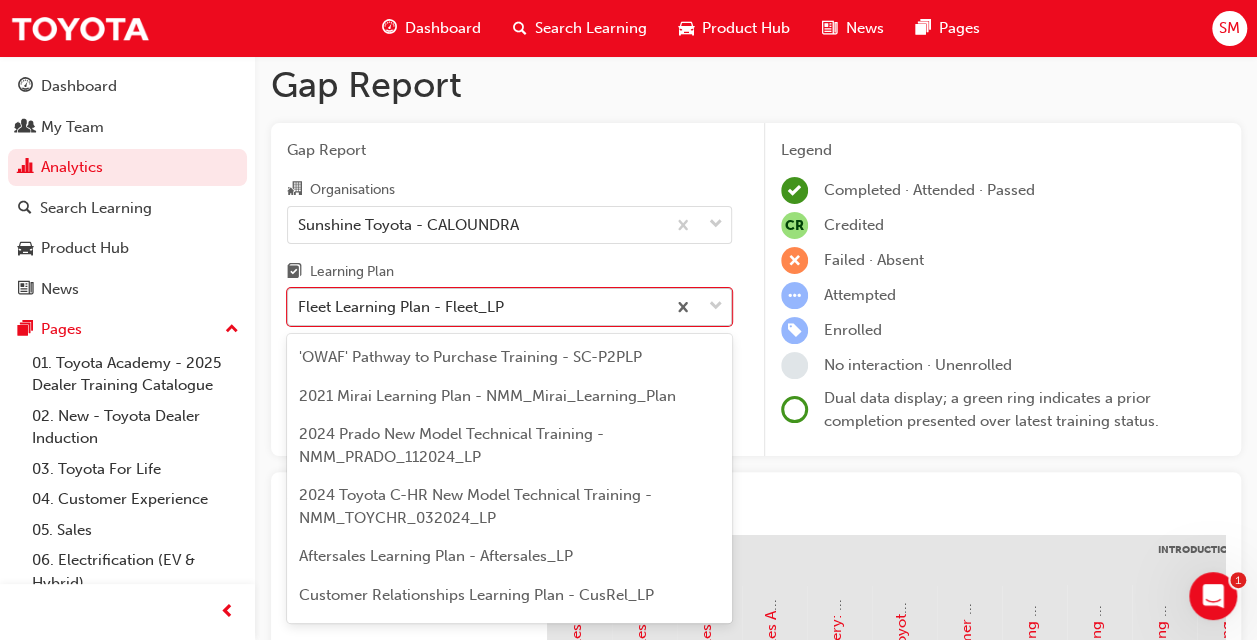 click on "Fleet Learning Plan - Fleet_LP" at bounding box center [476, 307] 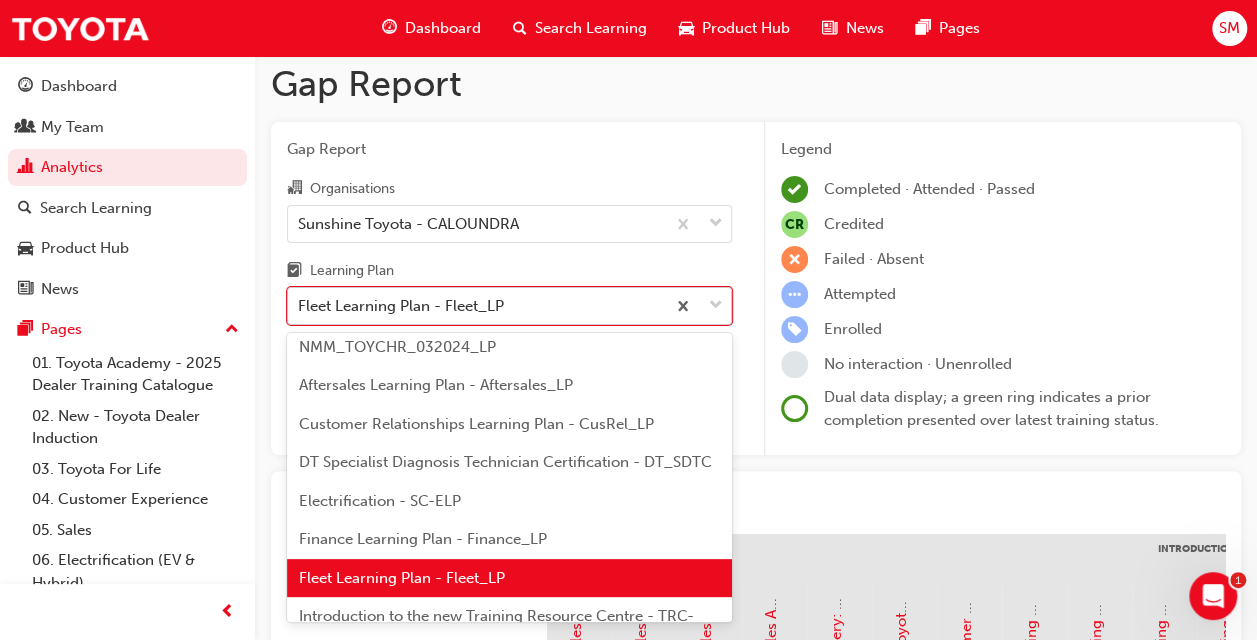 scroll, scrollTop: 11, scrollLeft: 0, axis: vertical 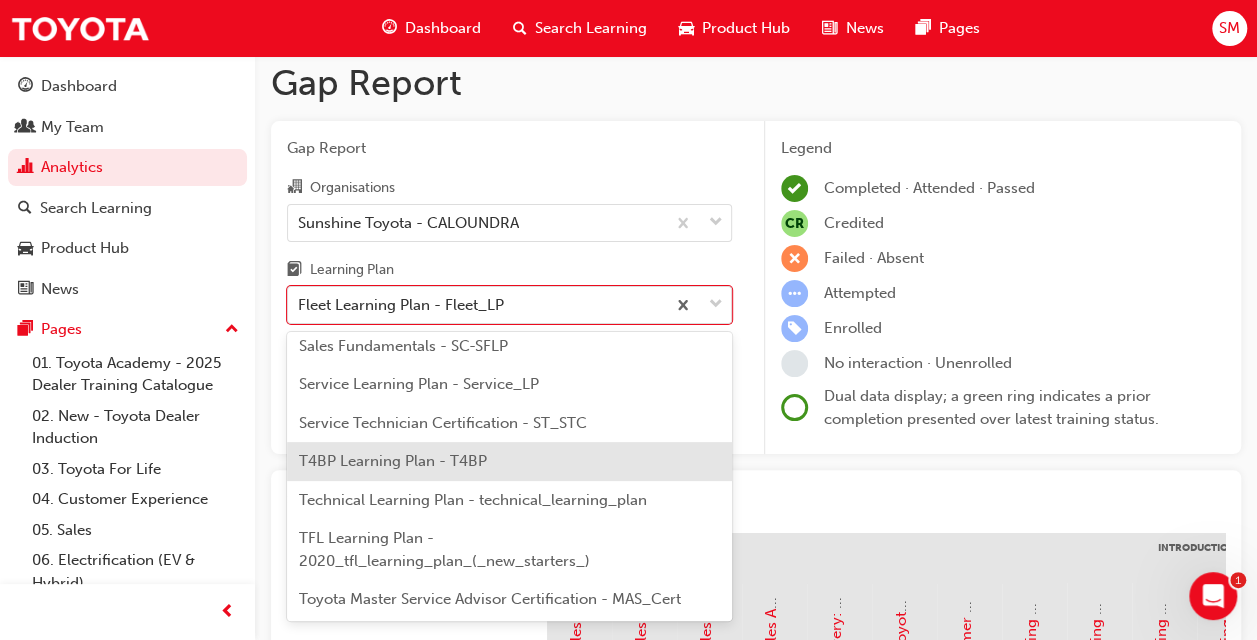 click on "T4BP Learning Plan - T4BP" at bounding box center [393, 461] 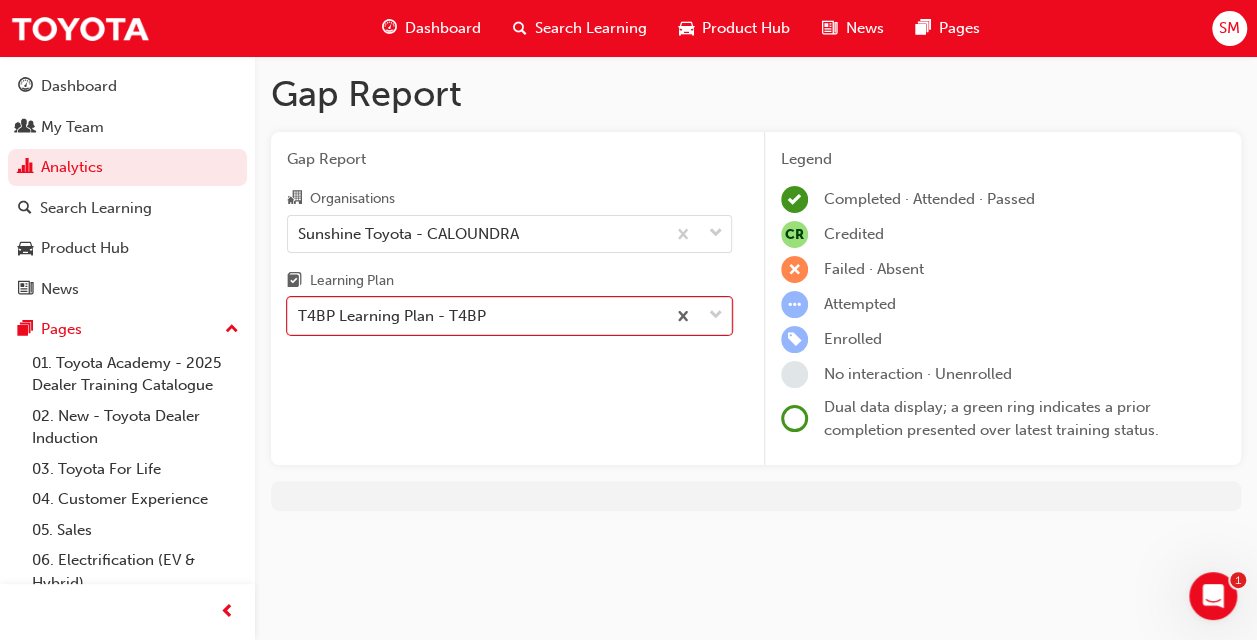 scroll, scrollTop: 0, scrollLeft: 0, axis: both 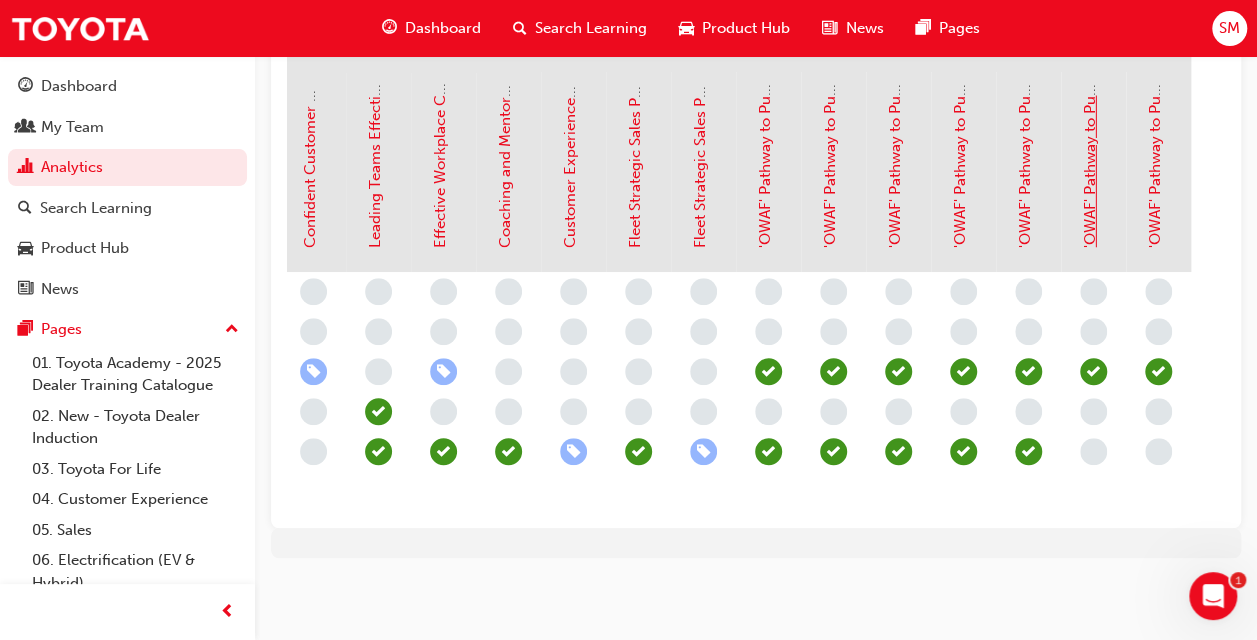 click on "'OWAF' Pathway to Purchase - Step 6: Vehicle Delivery" at bounding box center [1090, 60] 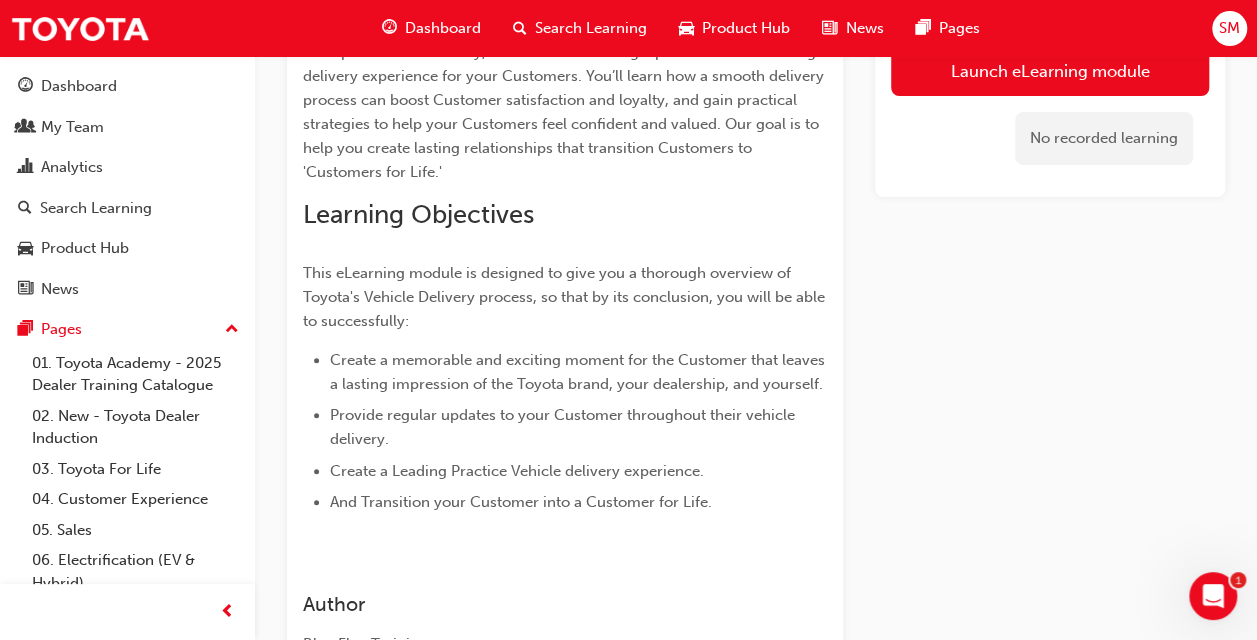 scroll, scrollTop: 108, scrollLeft: 0, axis: vertical 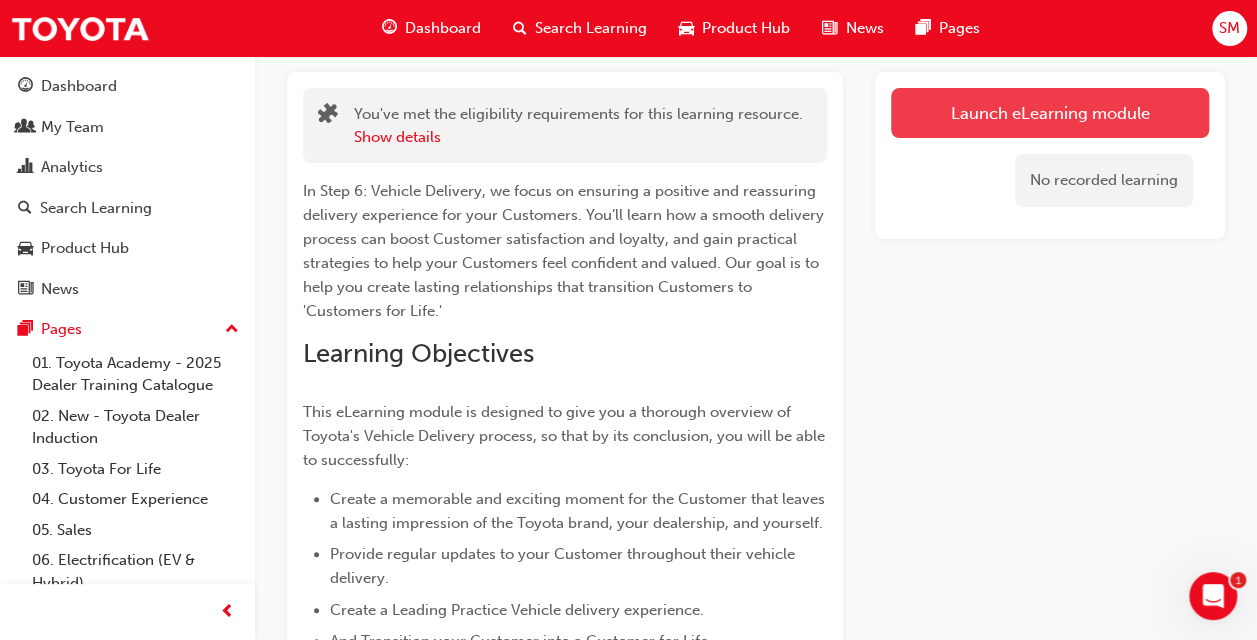 click on "Launch eLearning module" at bounding box center (1050, 113) 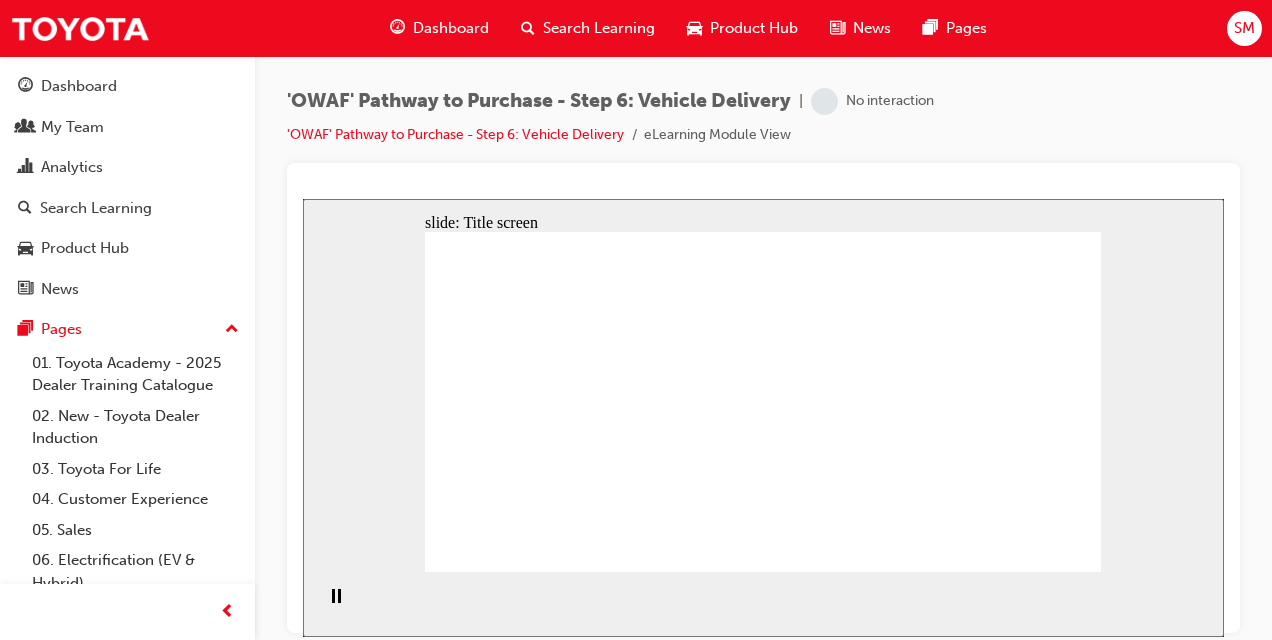 scroll, scrollTop: 0, scrollLeft: 0, axis: both 